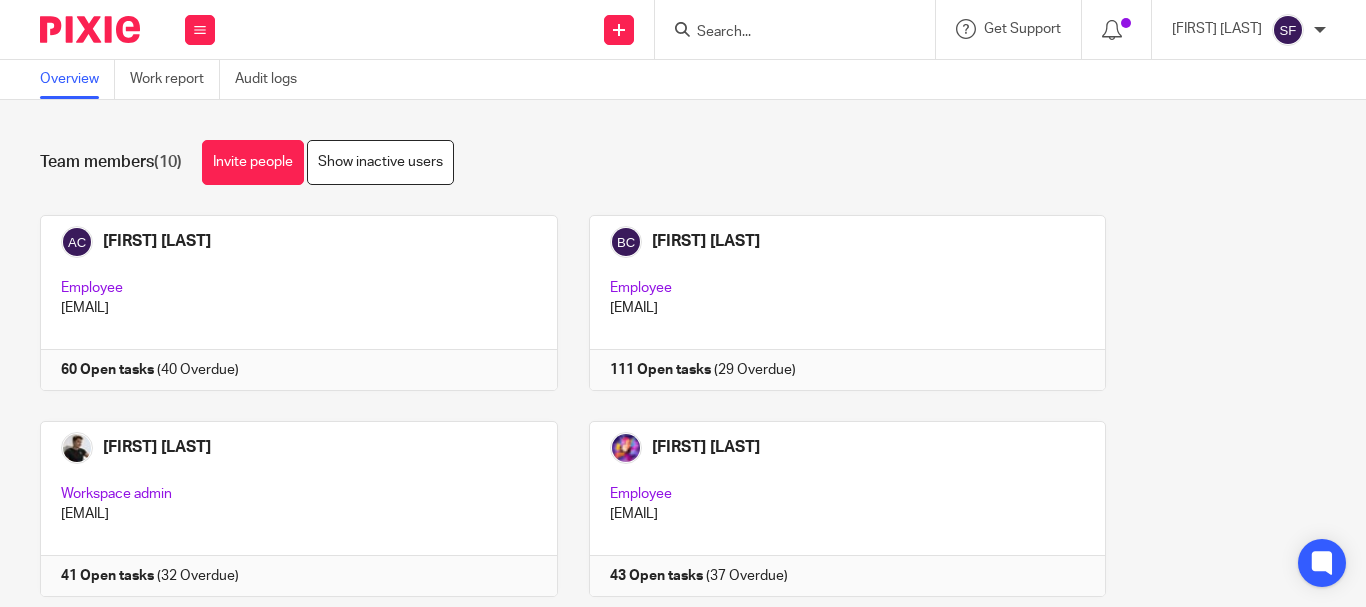 scroll, scrollTop: 0, scrollLeft: 0, axis: both 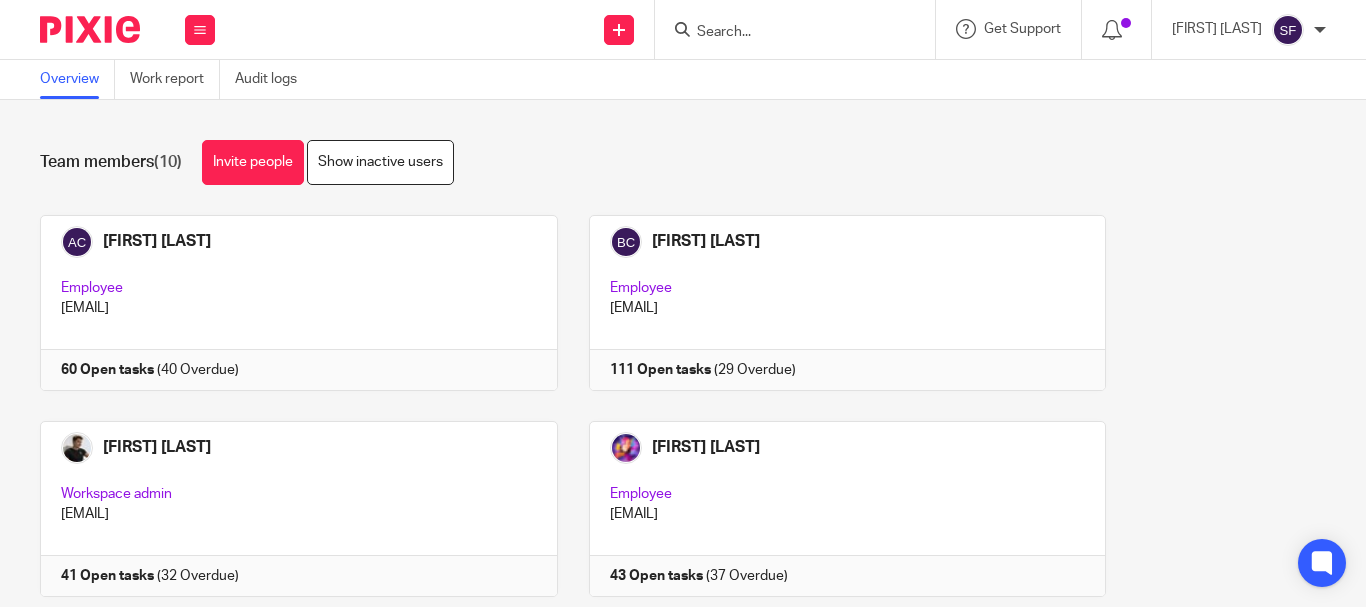 click on "Work
Email
Clients
Team
Reports
Settings" at bounding box center [200, 29] 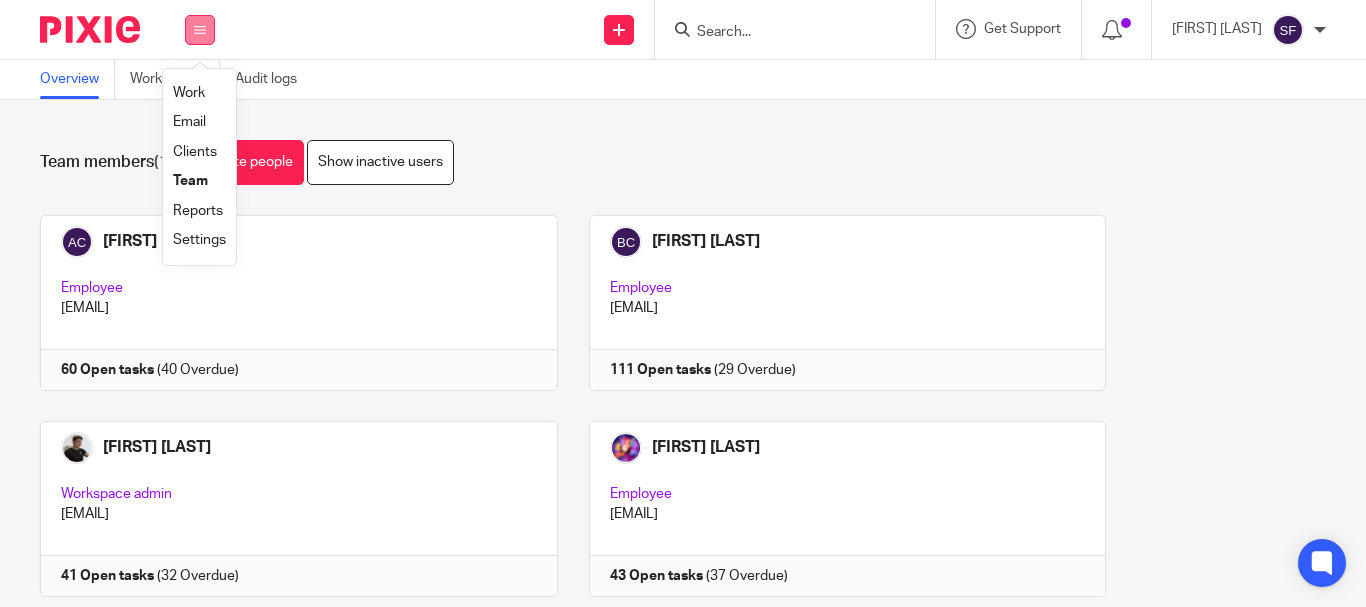 click at bounding box center [200, 30] 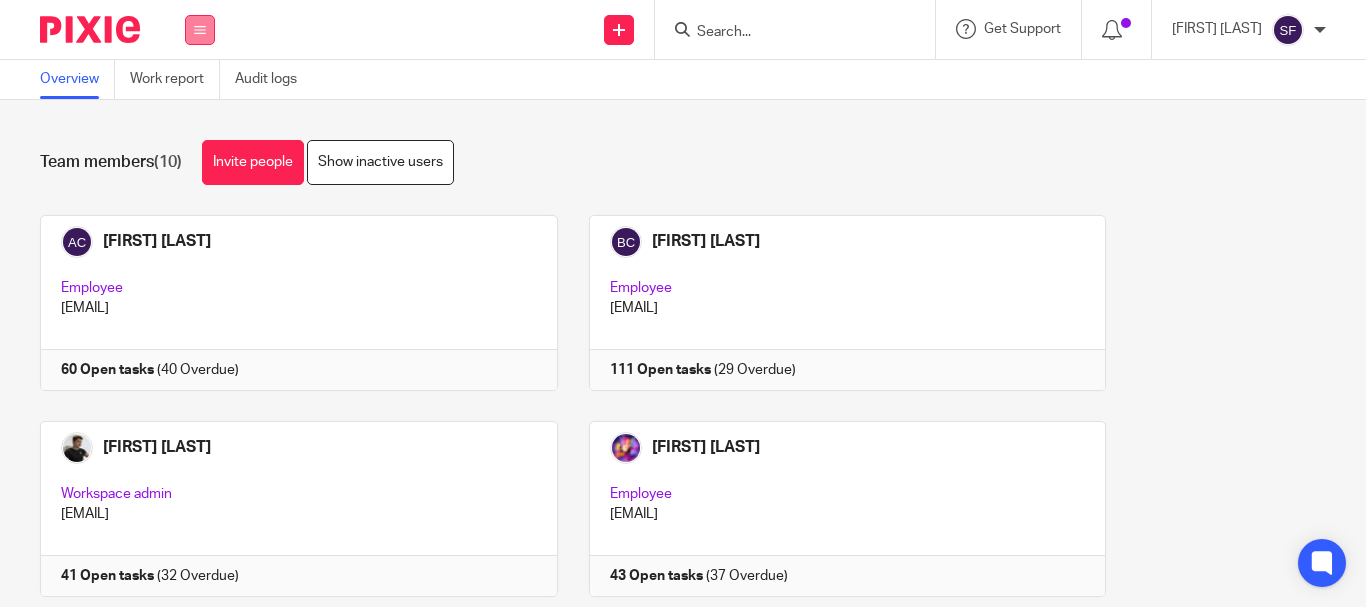 click at bounding box center (200, 30) 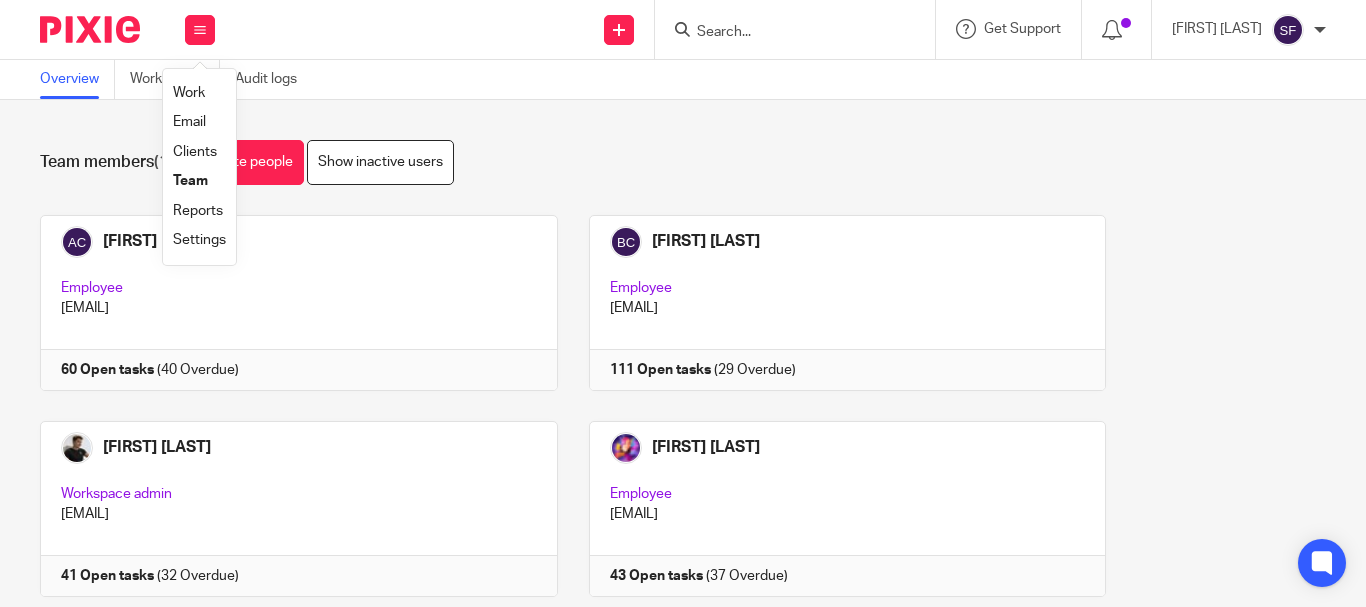click on "Work" at bounding box center [189, 93] 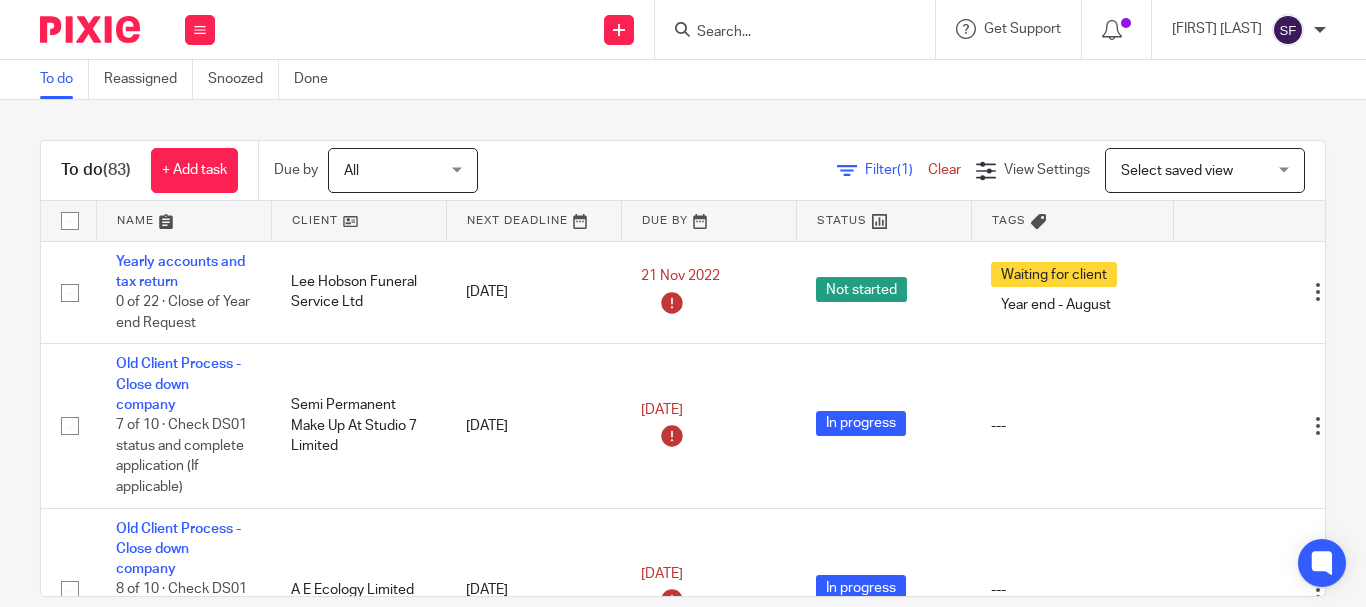 scroll, scrollTop: 0, scrollLeft: 0, axis: both 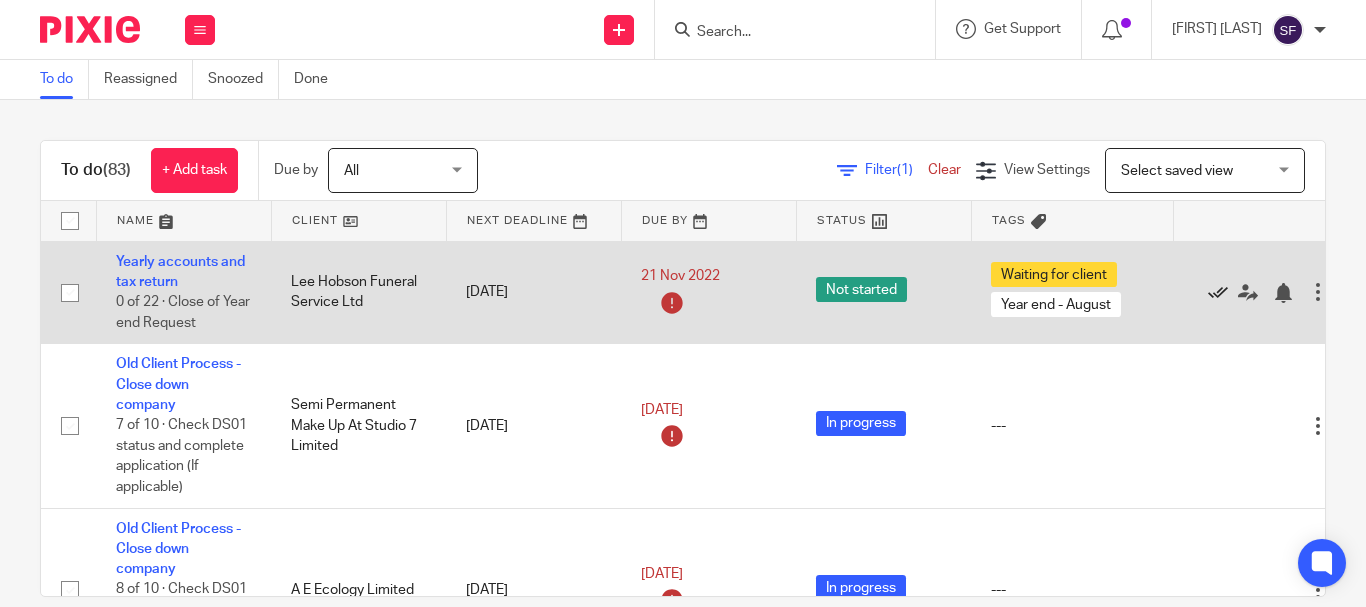 click at bounding box center [1218, 293] 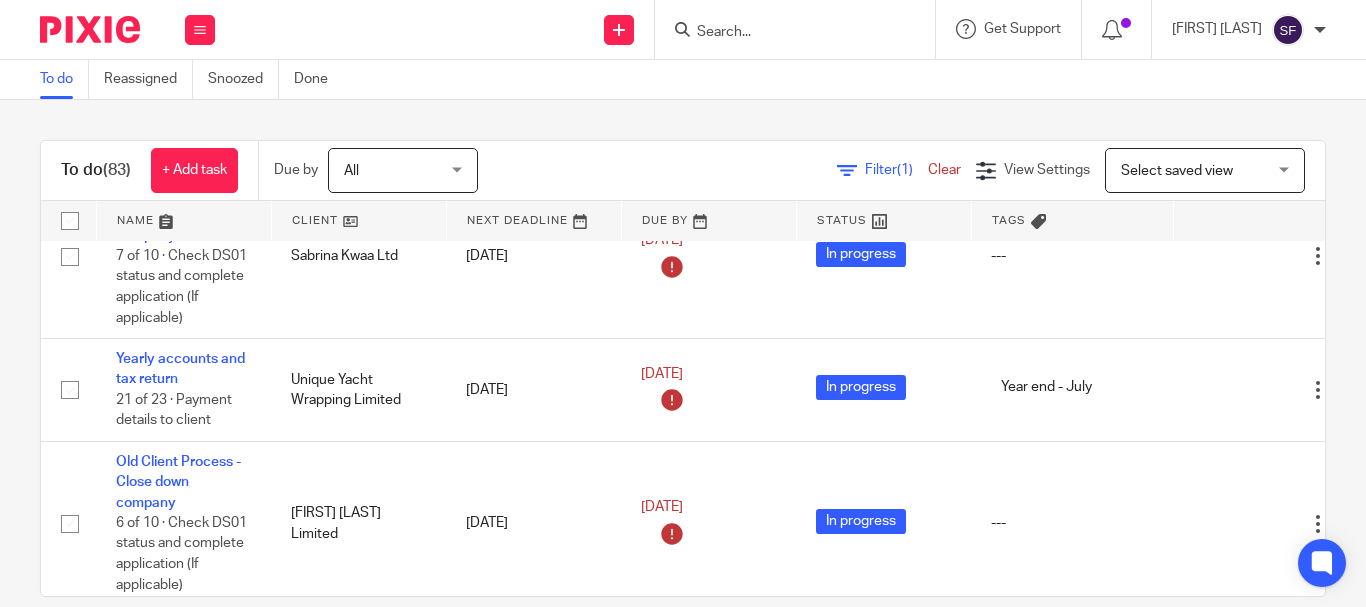 scroll, scrollTop: 1000, scrollLeft: 0, axis: vertical 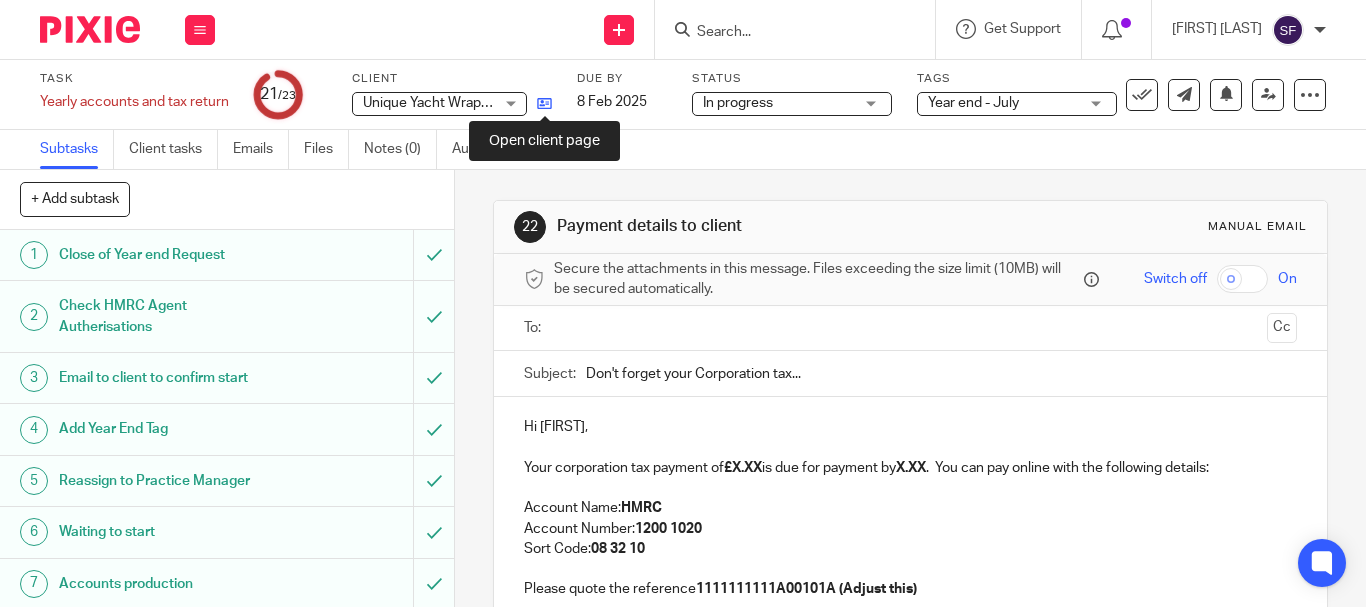 click at bounding box center (544, 103) 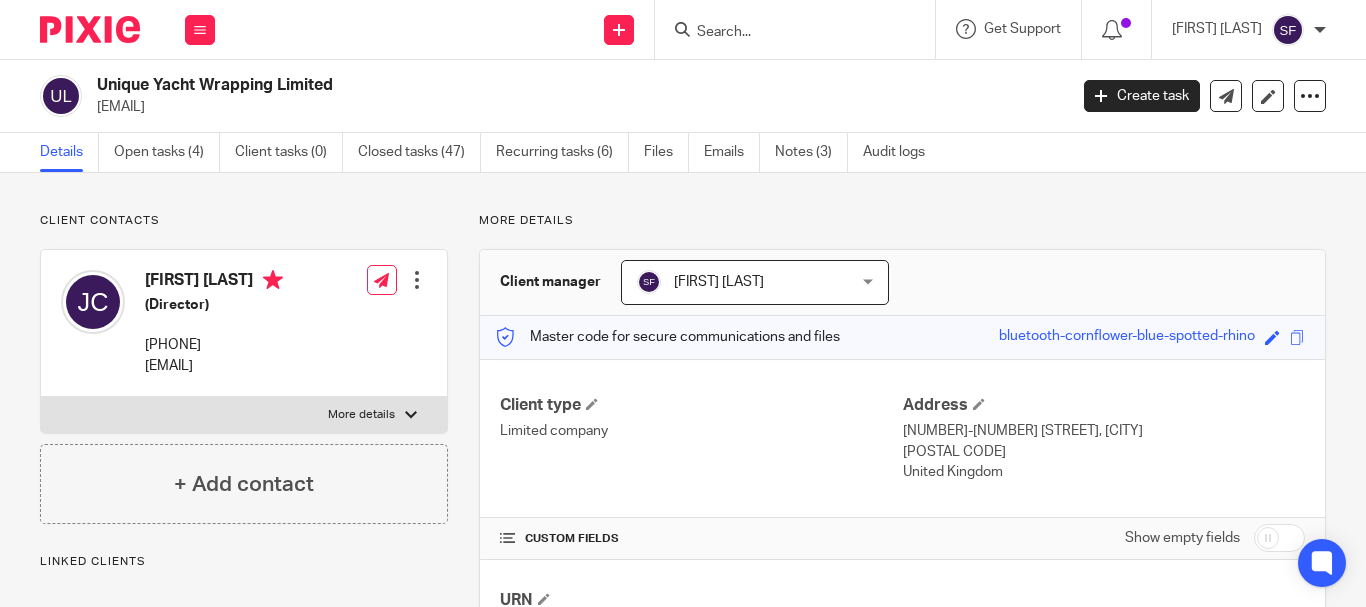 scroll, scrollTop: 0, scrollLeft: 0, axis: both 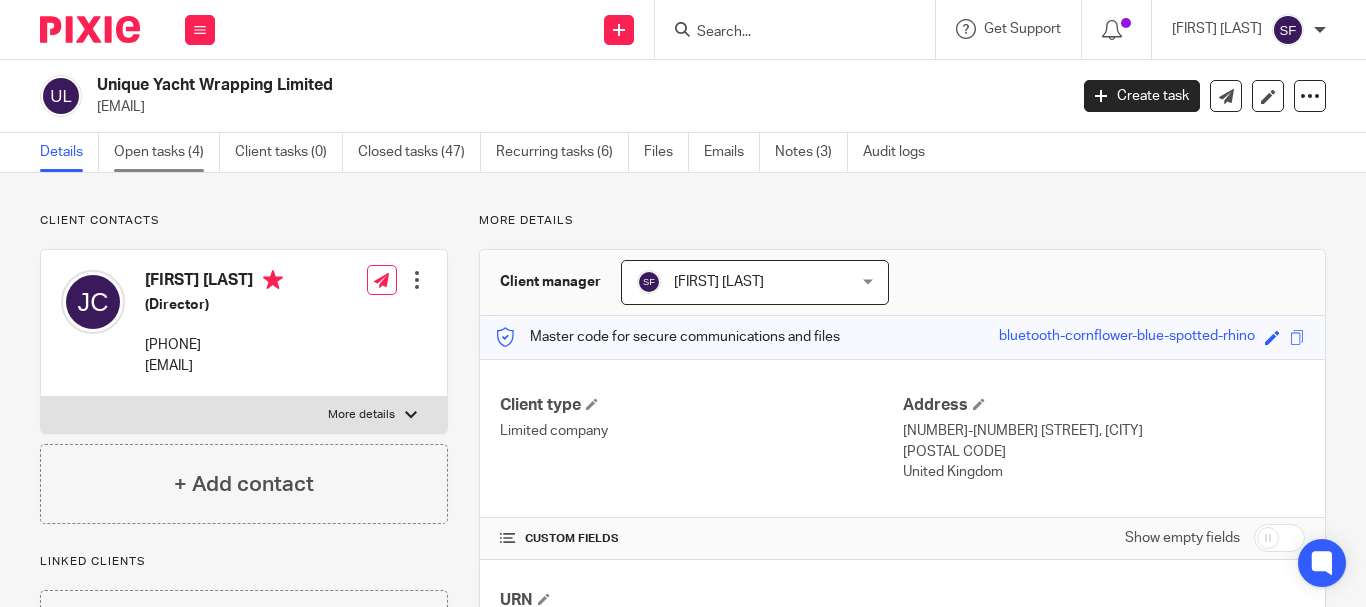 click on "Open tasks (4)" at bounding box center [167, 152] 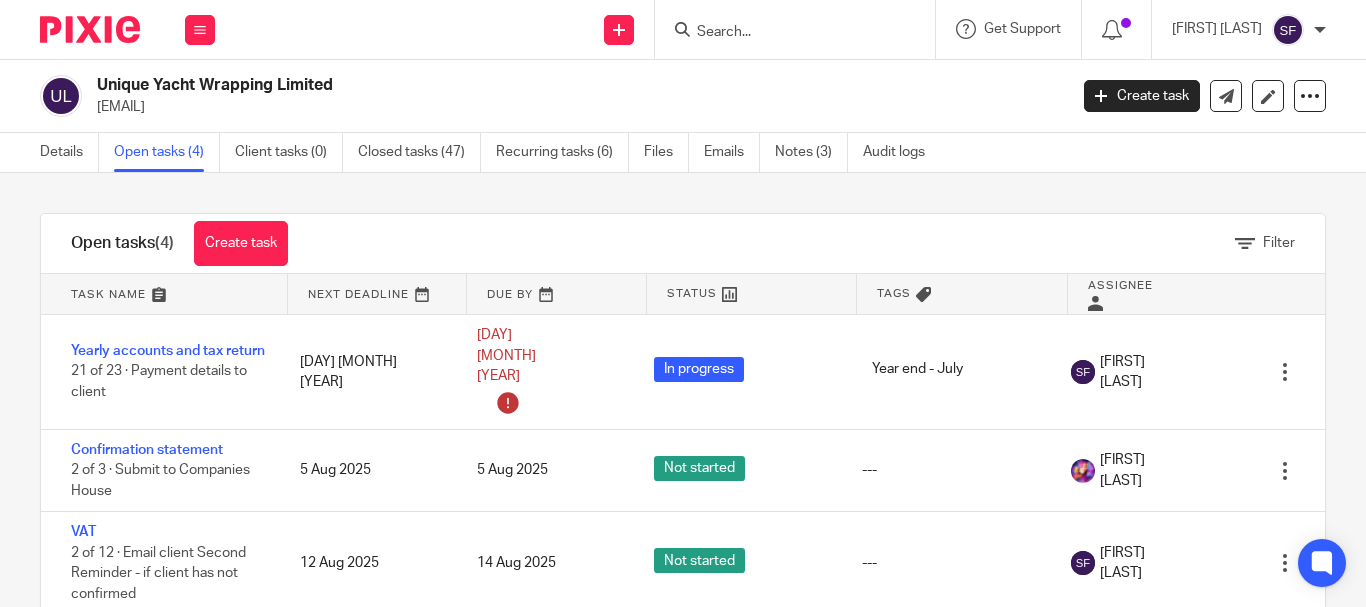 scroll, scrollTop: 0, scrollLeft: 0, axis: both 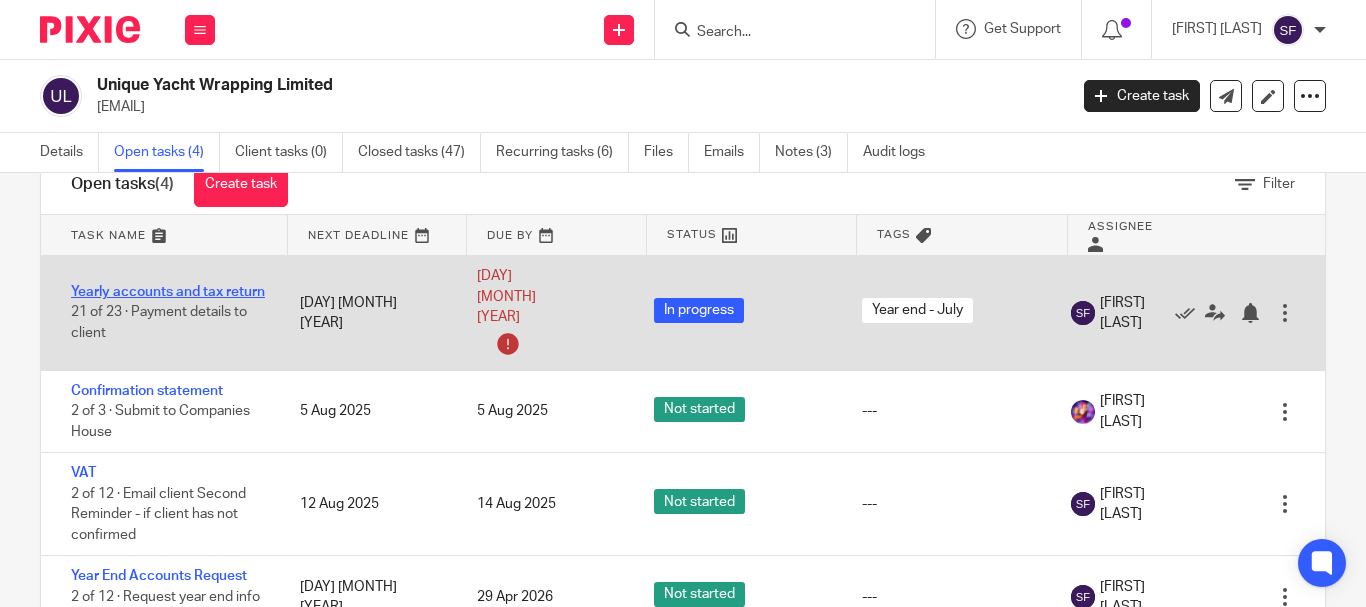 click on "Yearly accounts and tax return" at bounding box center [168, 292] 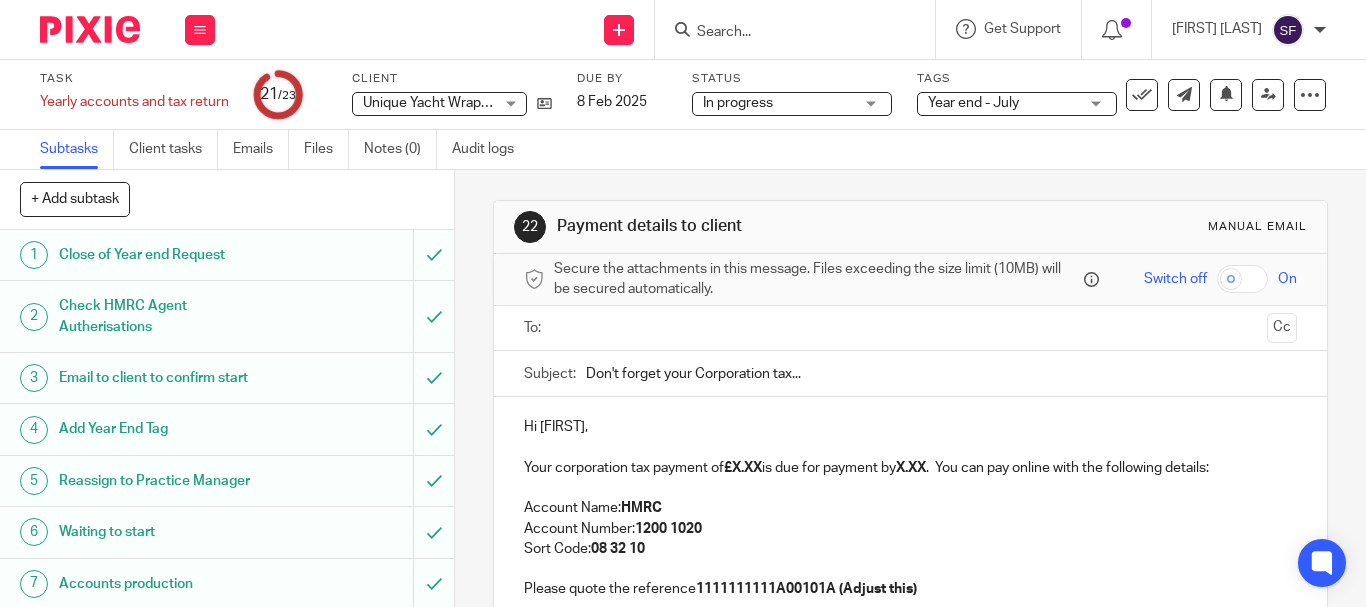 scroll, scrollTop: 0, scrollLeft: 0, axis: both 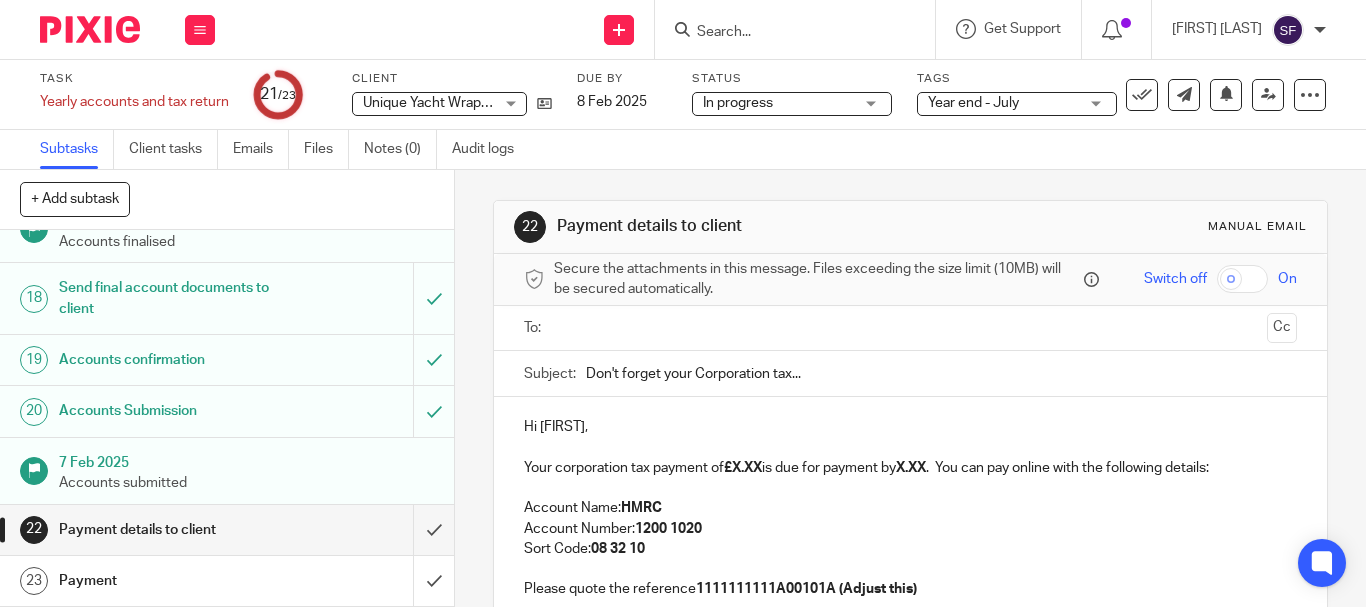 drag, startPoint x: 1137, startPoint y: 96, endPoint x: 915, endPoint y: 212, distance: 250.47954 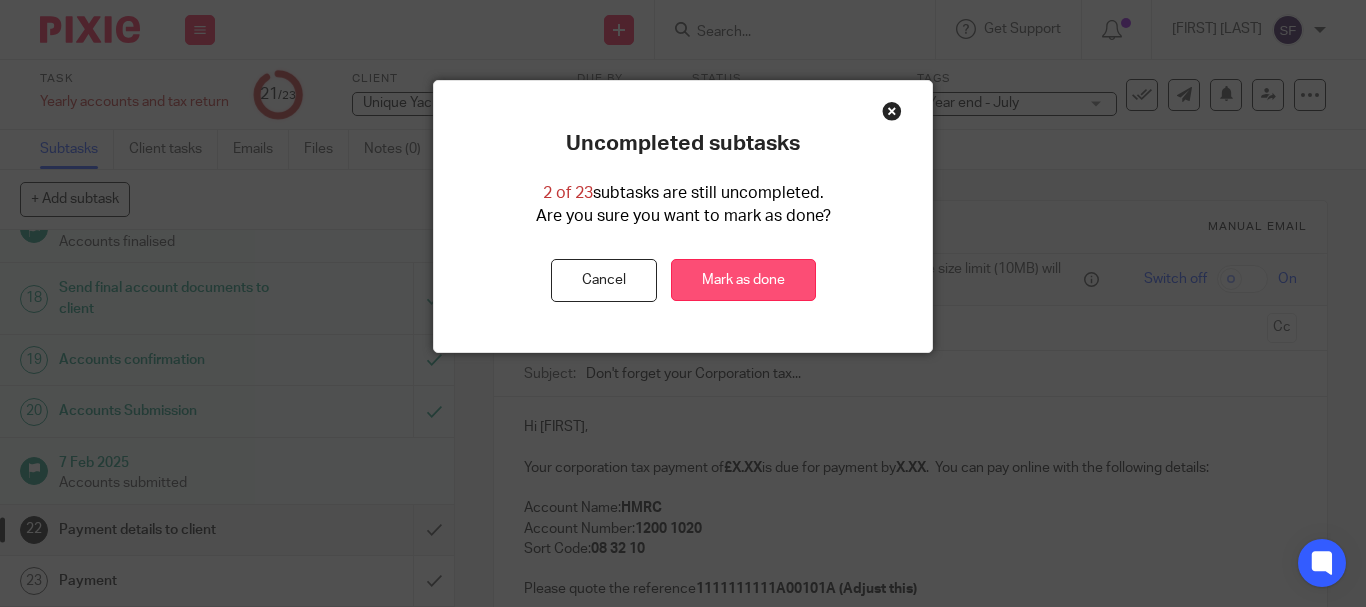click on "Mark as done" at bounding box center [743, 280] 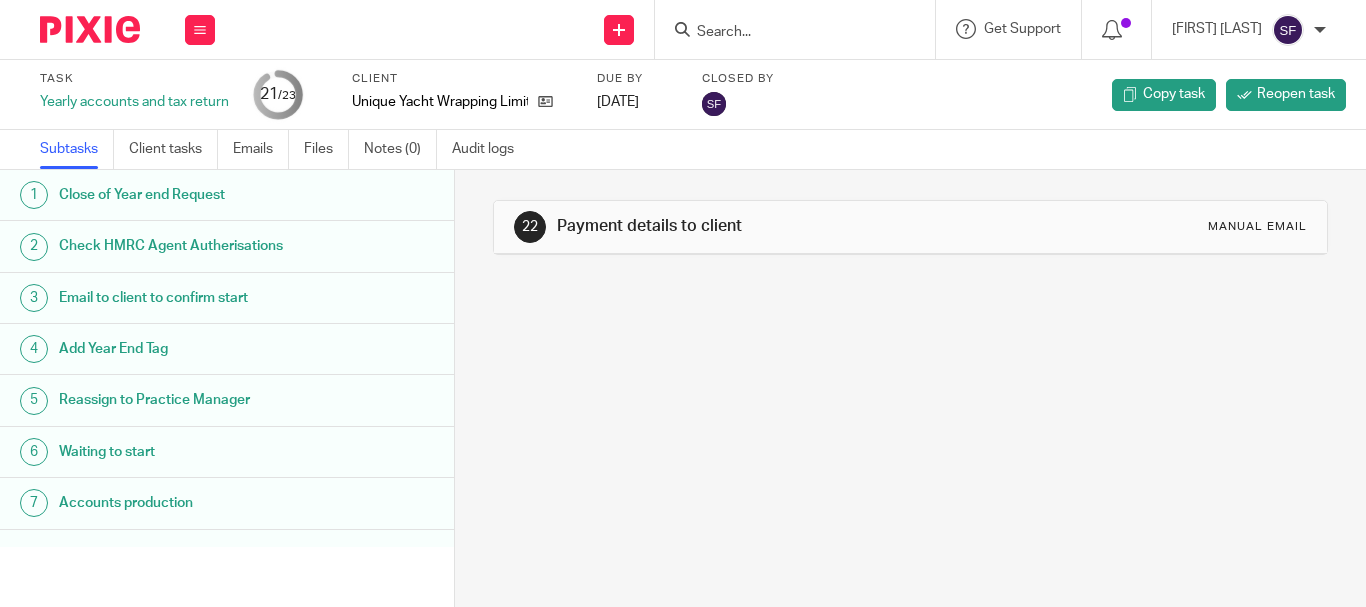 scroll, scrollTop: 0, scrollLeft: 0, axis: both 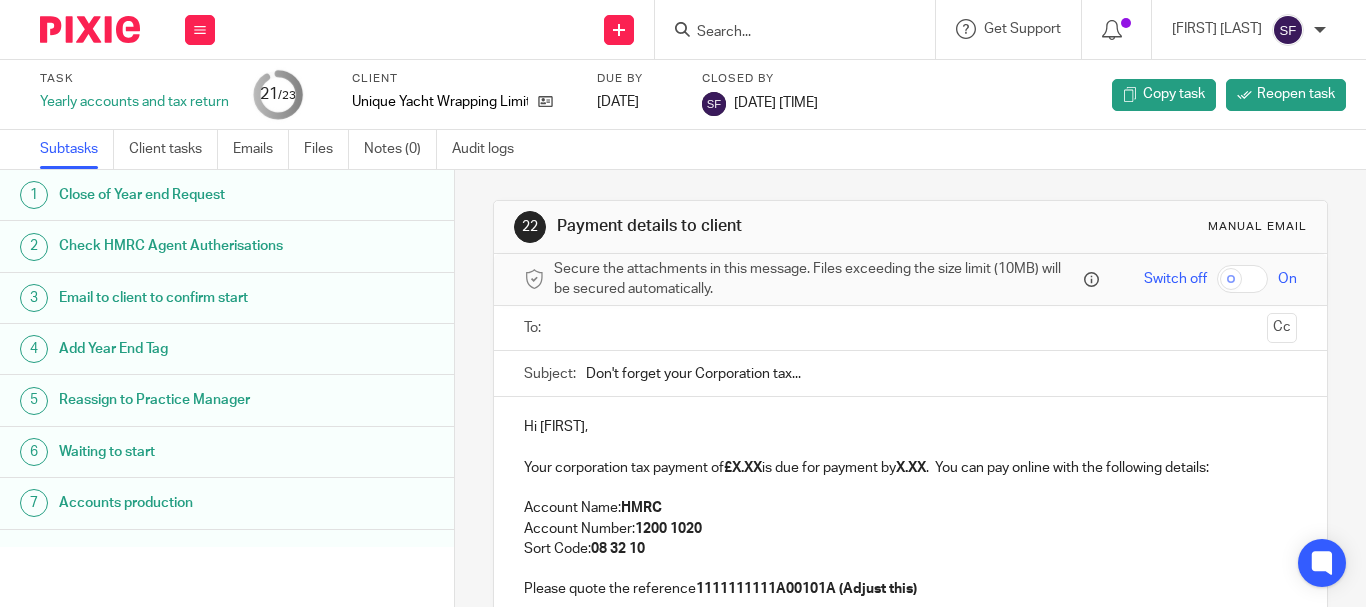 click at bounding box center [785, 33] 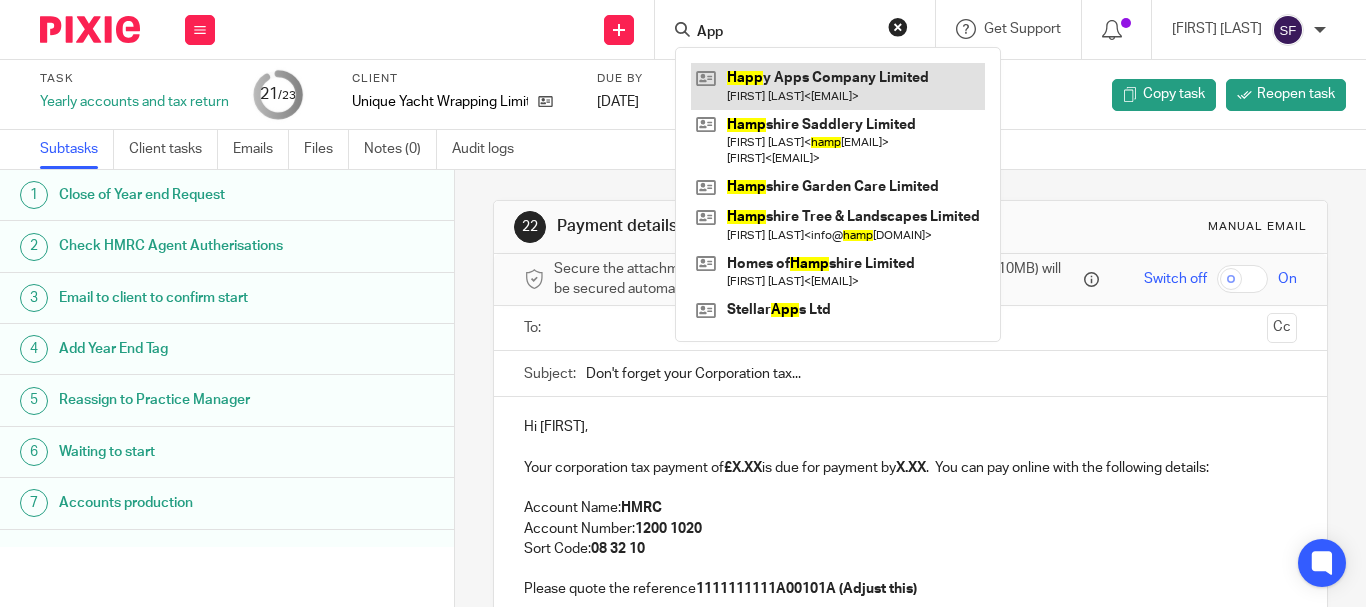 type on "App" 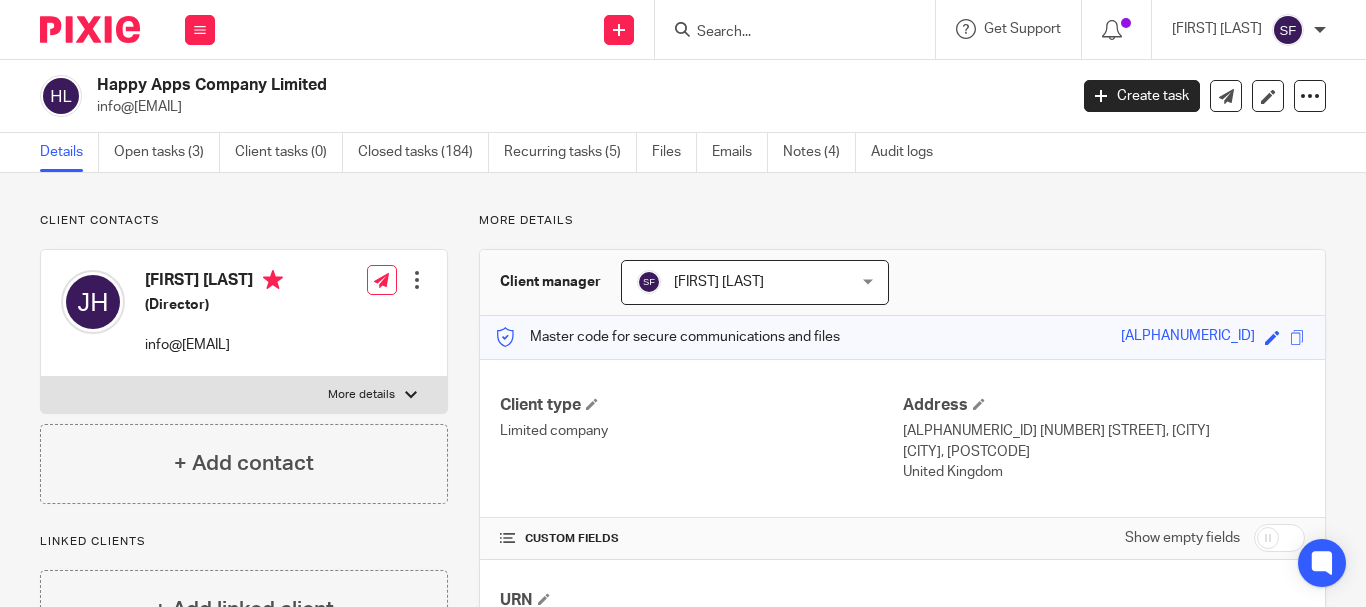scroll, scrollTop: 0, scrollLeft: 0, axis: both 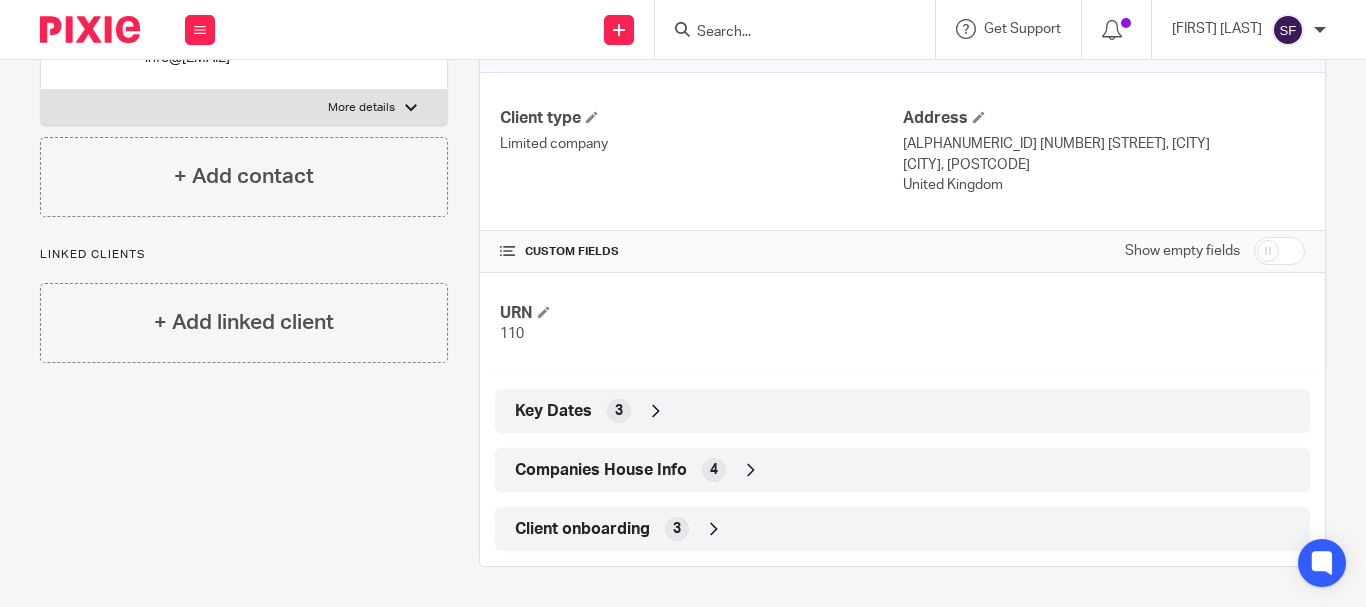 click on "Companies House Info" at bounding box center [601, 470] 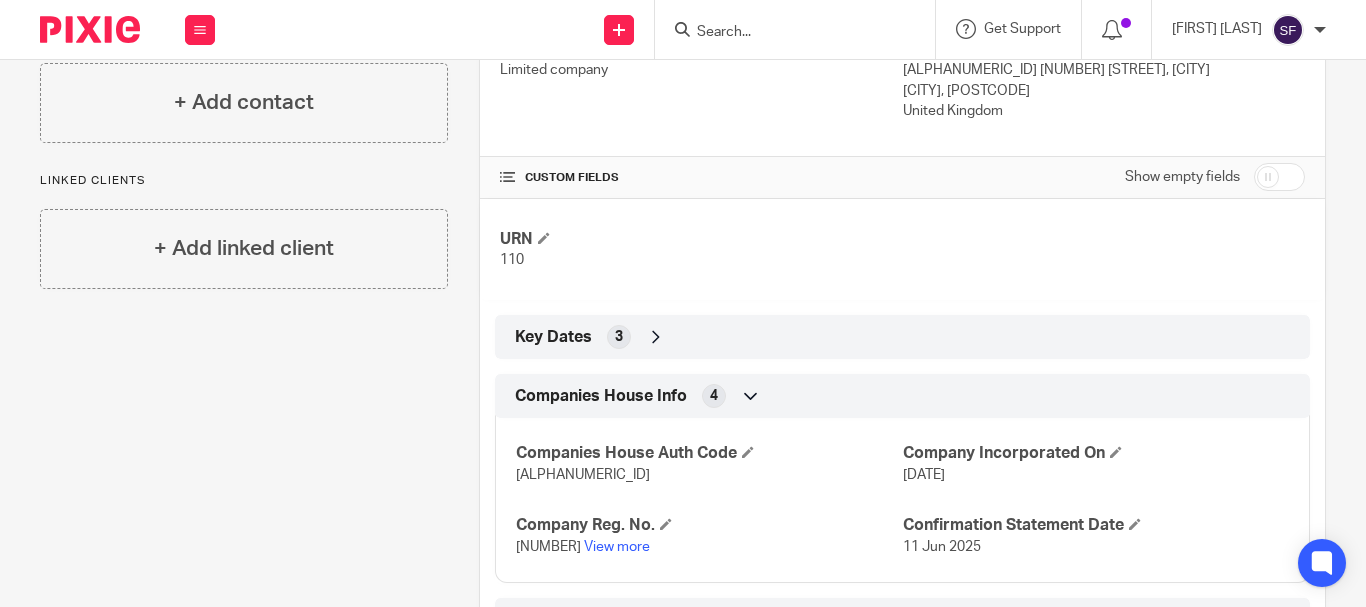 scroll, scrollTop: 452, scrollLeft: 0, axis: vertical 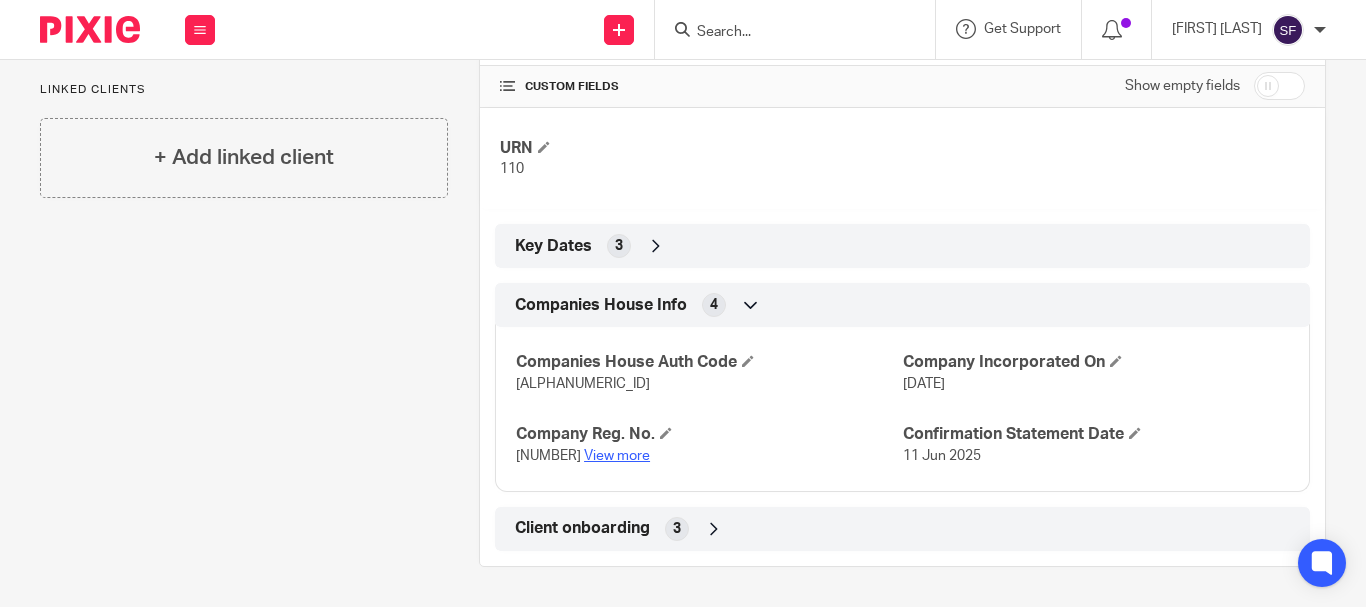 click on "View more" at bounding box center [617, 456] 